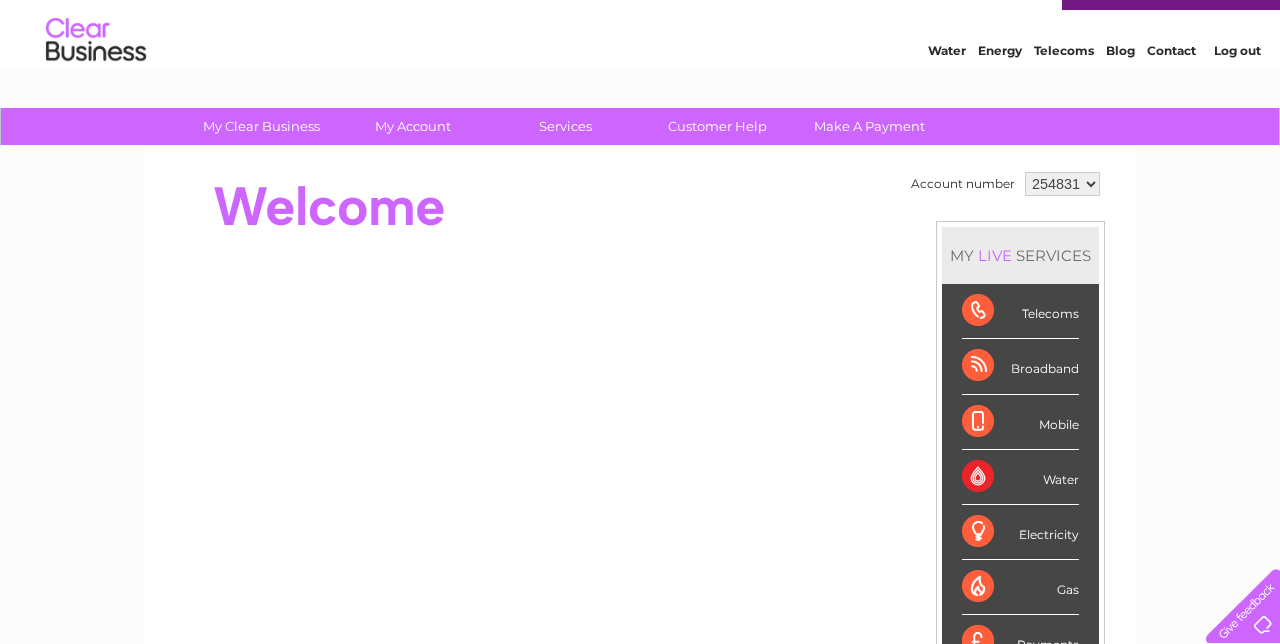 scroll, scrollTop: 0, scrollLeft: 0, axis: both 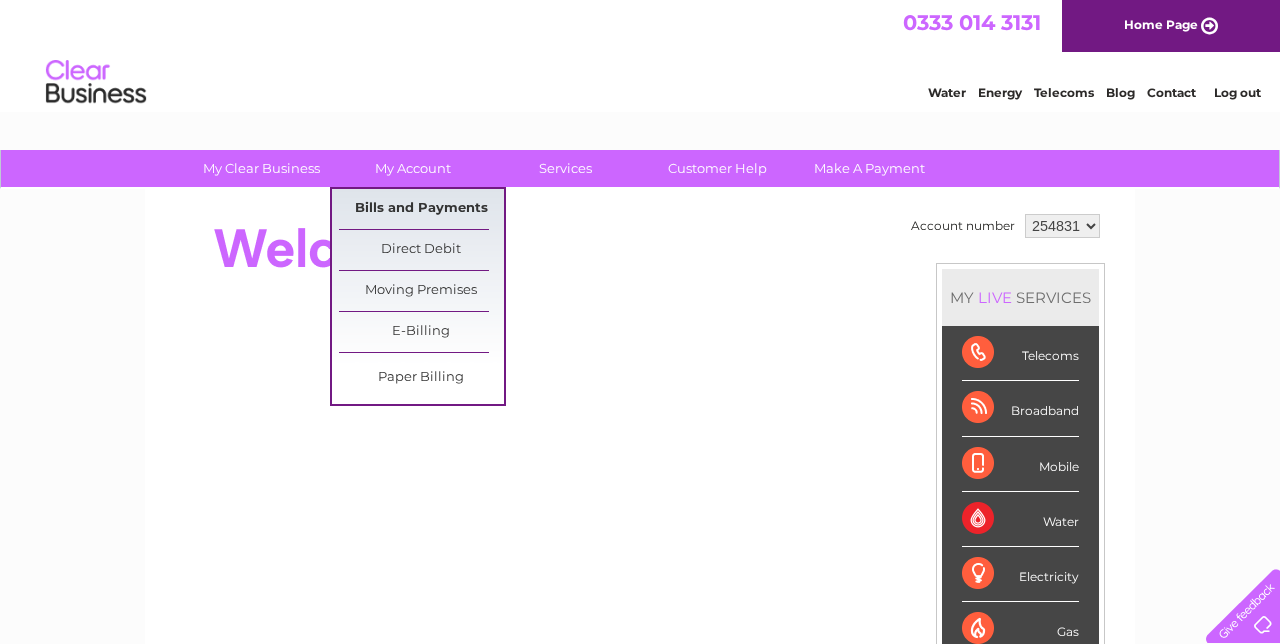 click on "Bills and Payments" at bounding box center [421, 209] 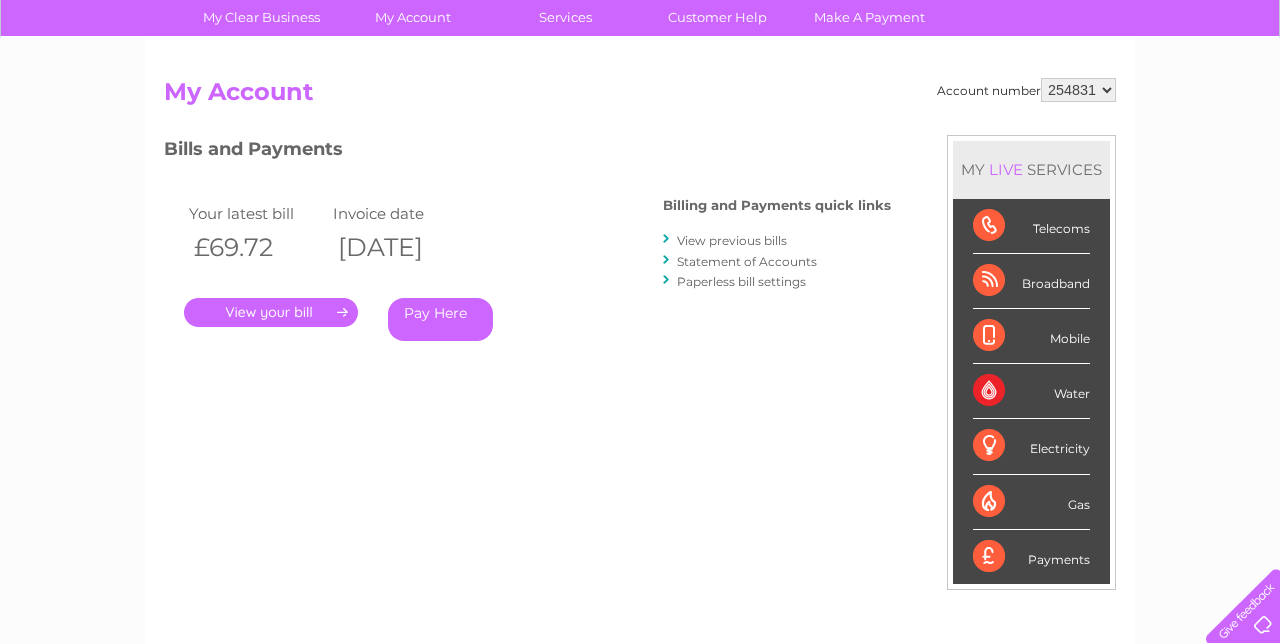 scroll, scrollTop: 158, scrollLeft: 0, axis: vertical 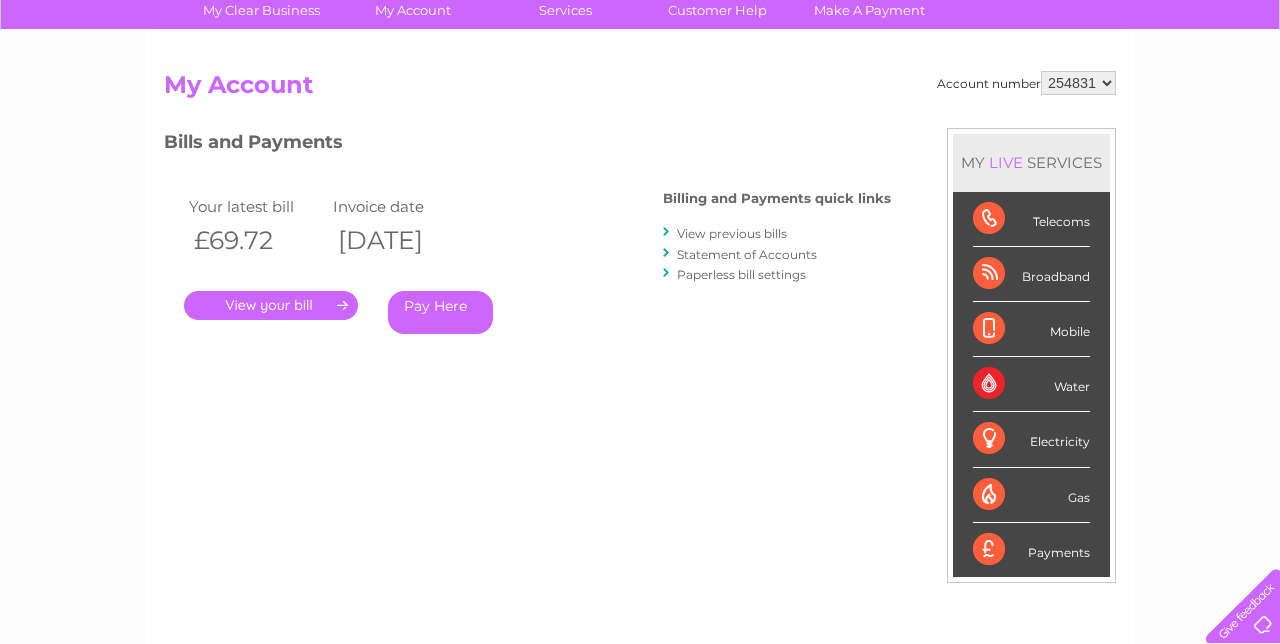 click on "." at bounding box center [271, 305] 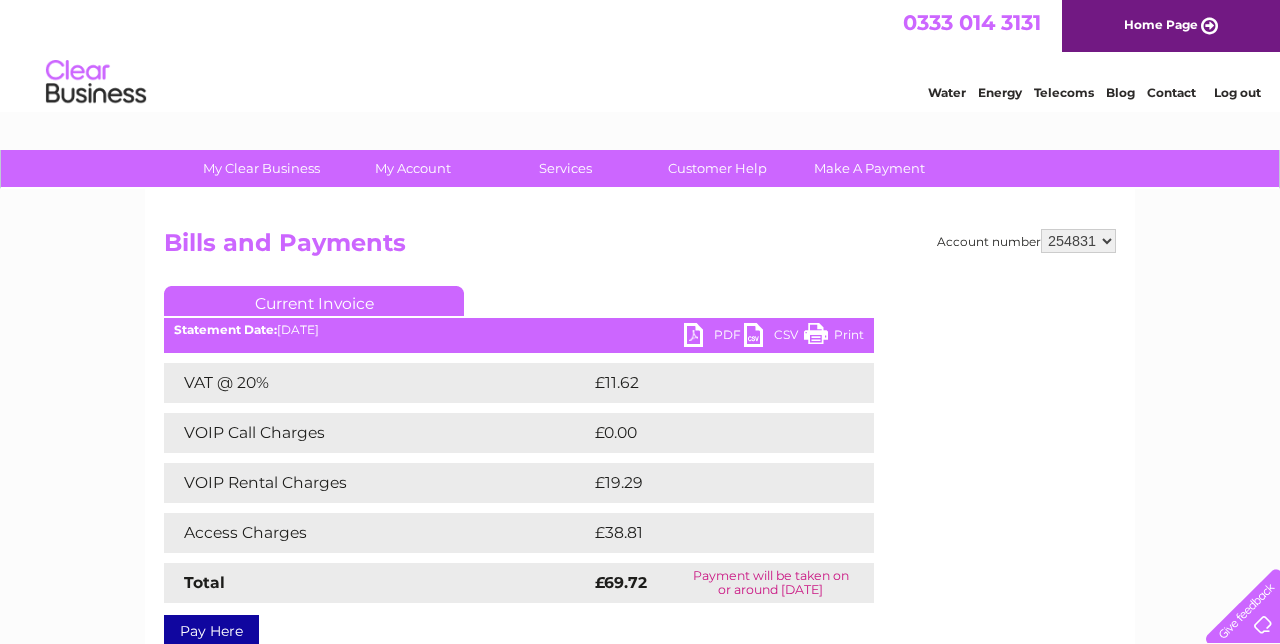scroll, scrollTop: 0, scrollLeft: 0, axis: both 